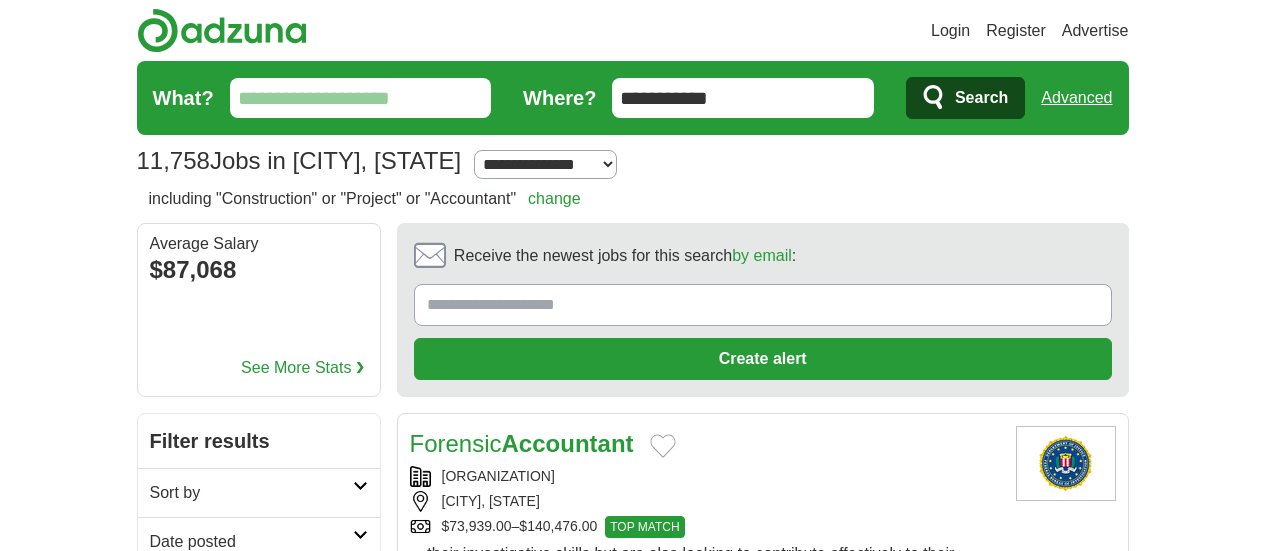 scroll, scrollTop: 0, scrollLeft: 0, axis: both 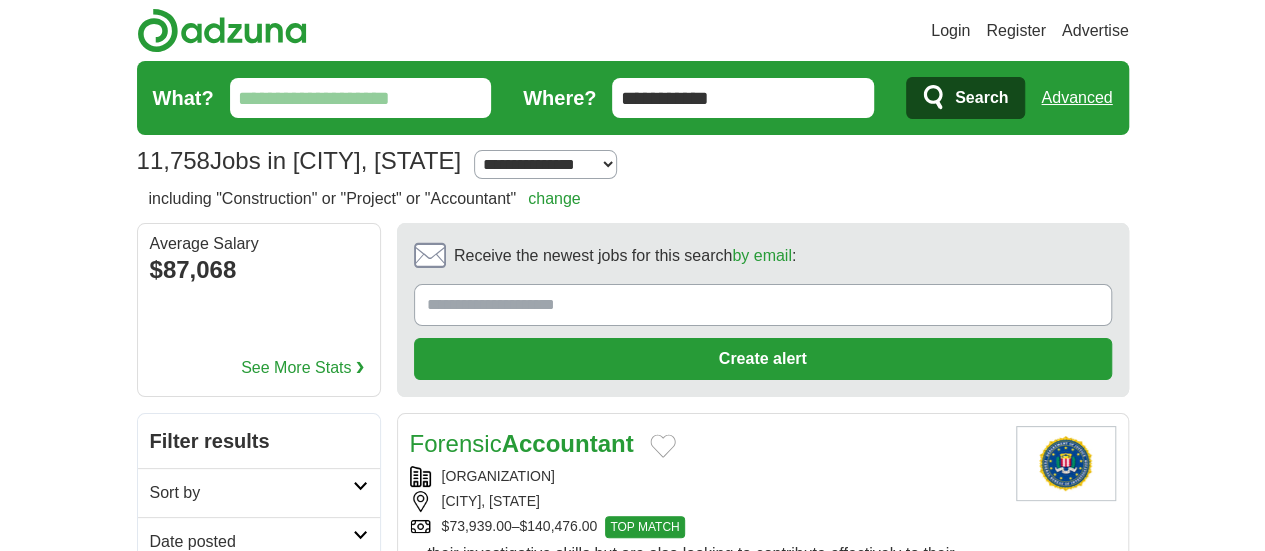 click on "What?" at bounding box center [361, 98] 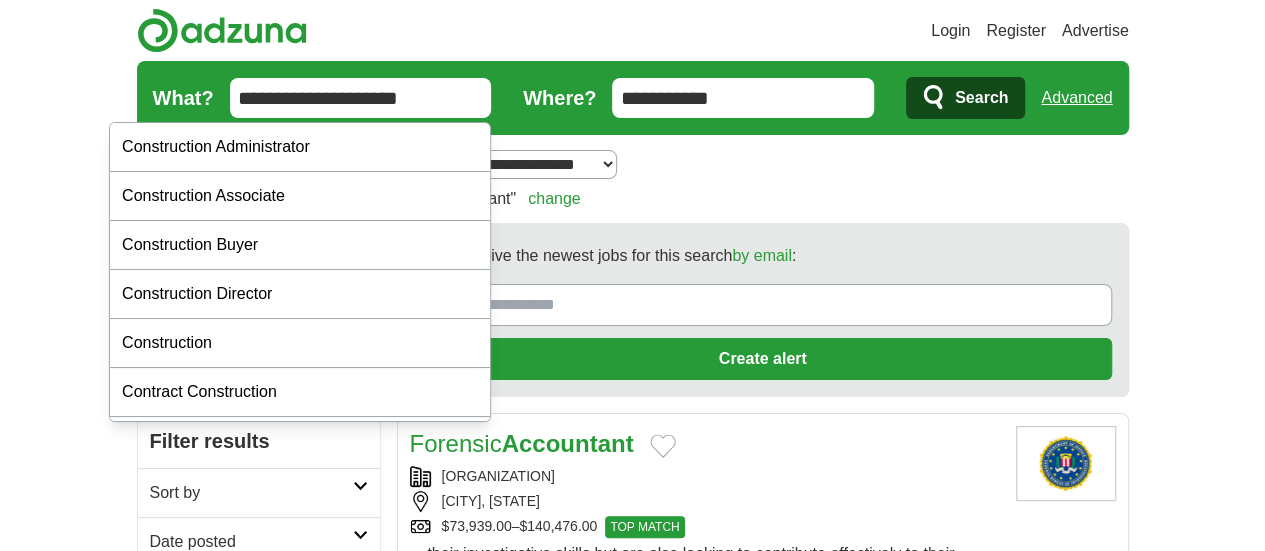 type on "**********" 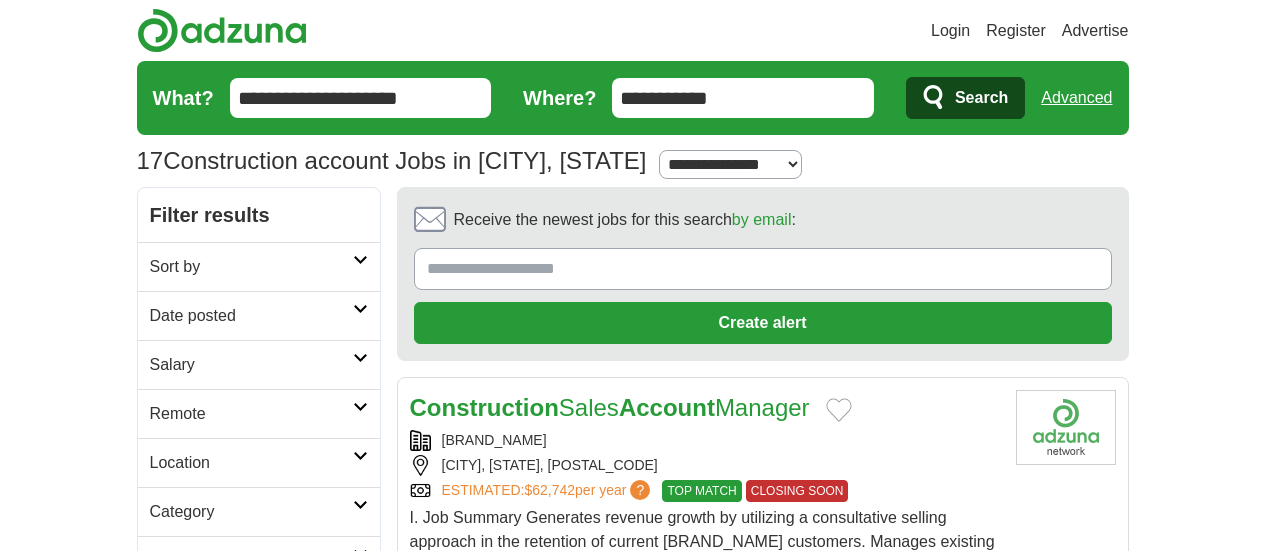 scroll, scrollTop: 0, scrollLeft: 0, axis: both 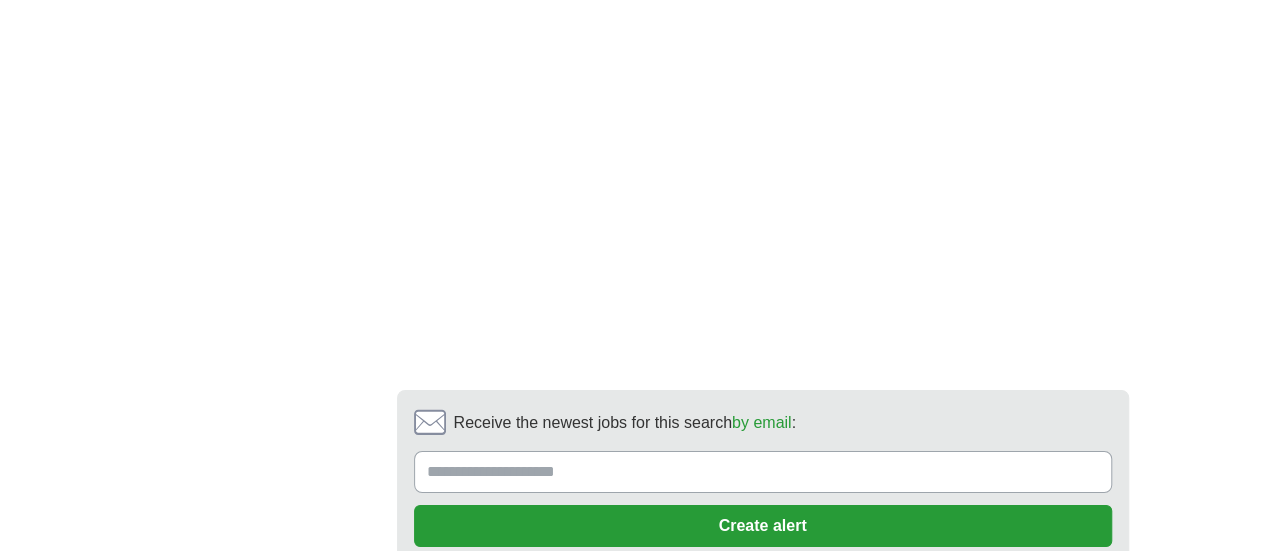 click on "2" at bounding box center [747, 630] 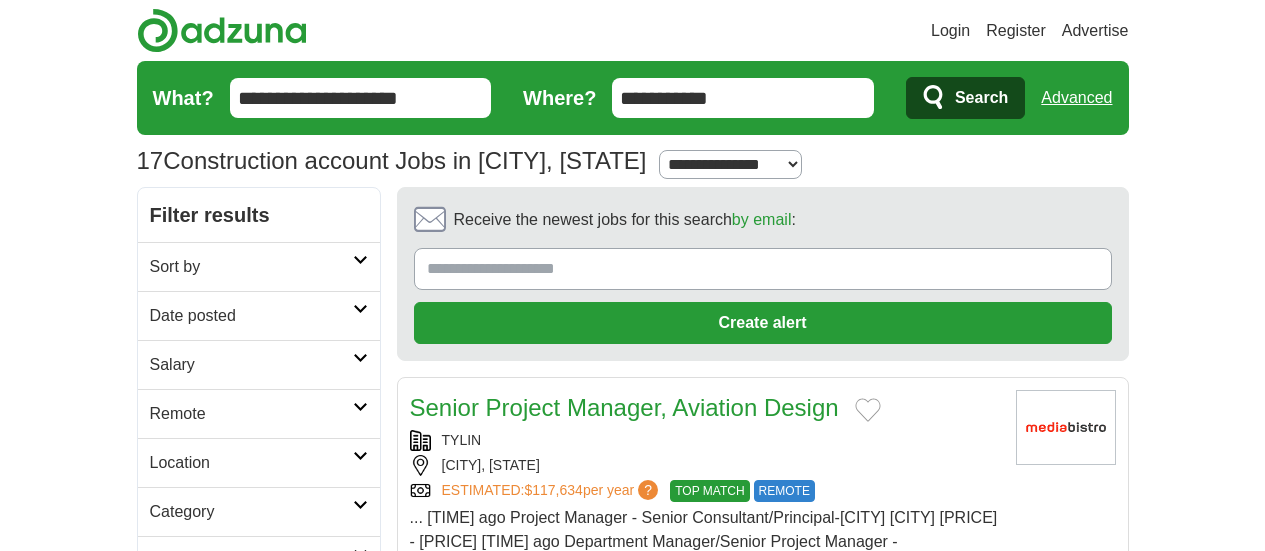 scroll, scrollTop: 0, scrollLeft: 0, axis: both 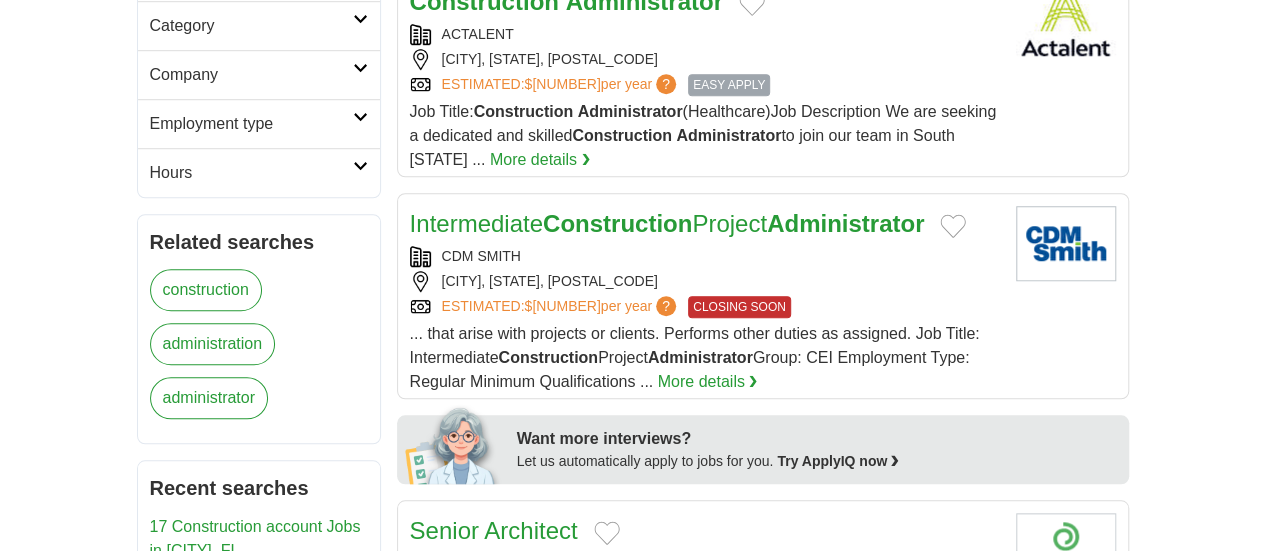 click on "Construction" at bounding box center (617, 223) 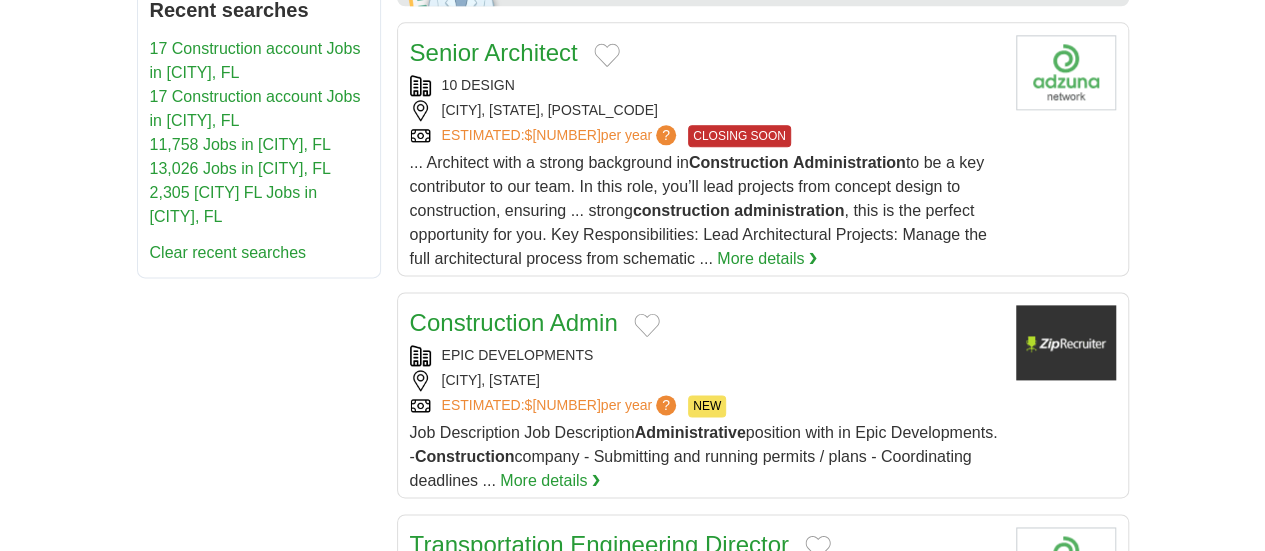 scroll, scrollTop: 1146, scrollLeft: 0, axis: vertical 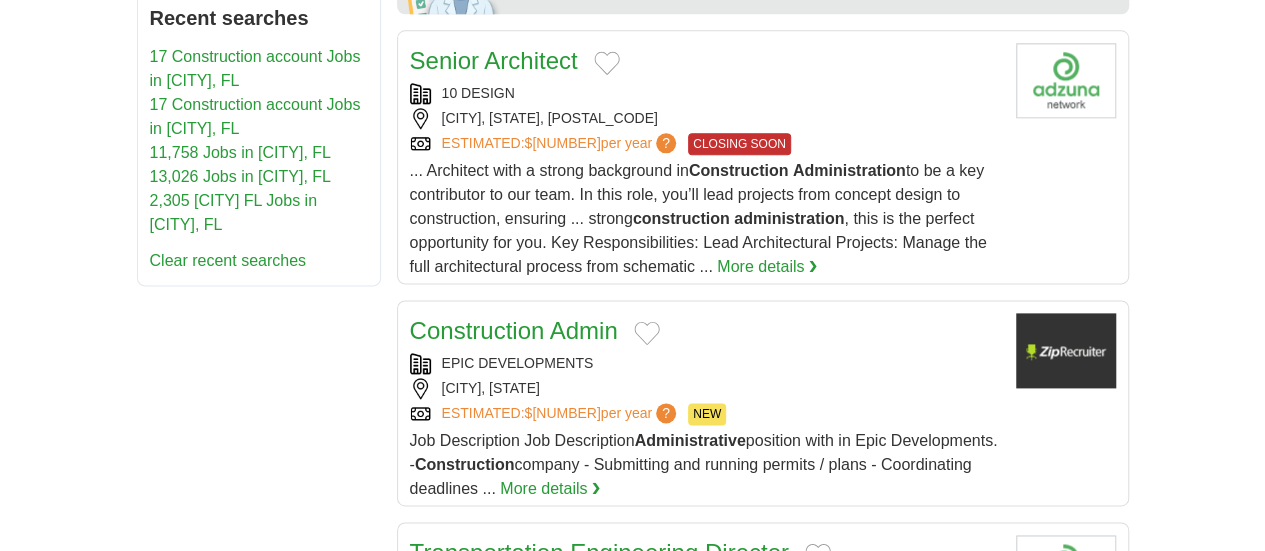 click on "Construction Admin" at bounding box center (514, 330) 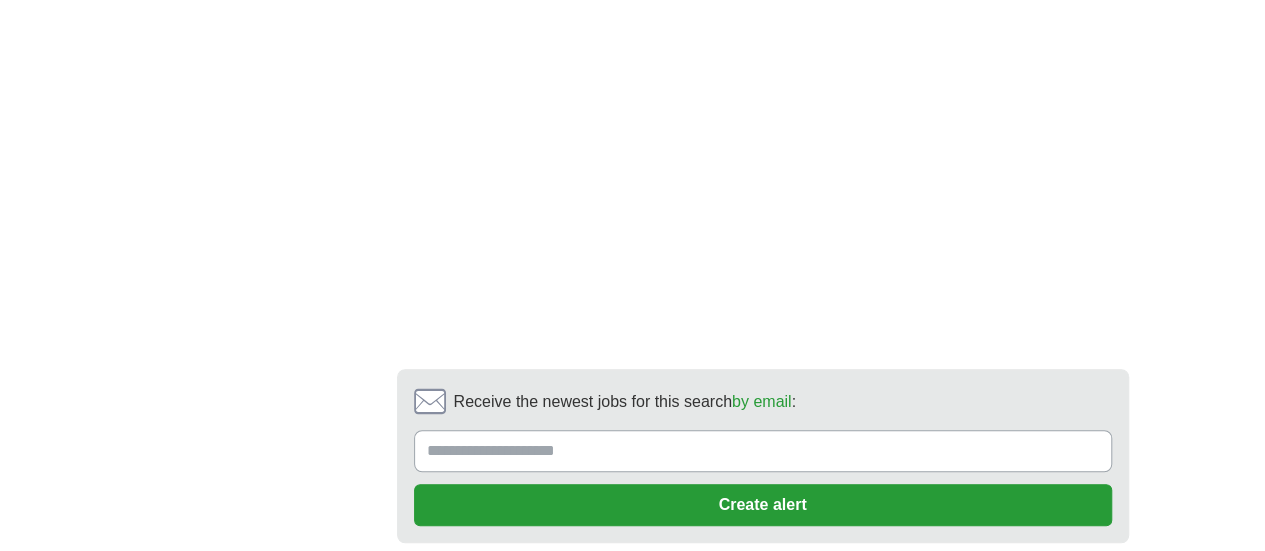 scroll, scrollTop: 4148, scrollLeft: 0, axis: vertical 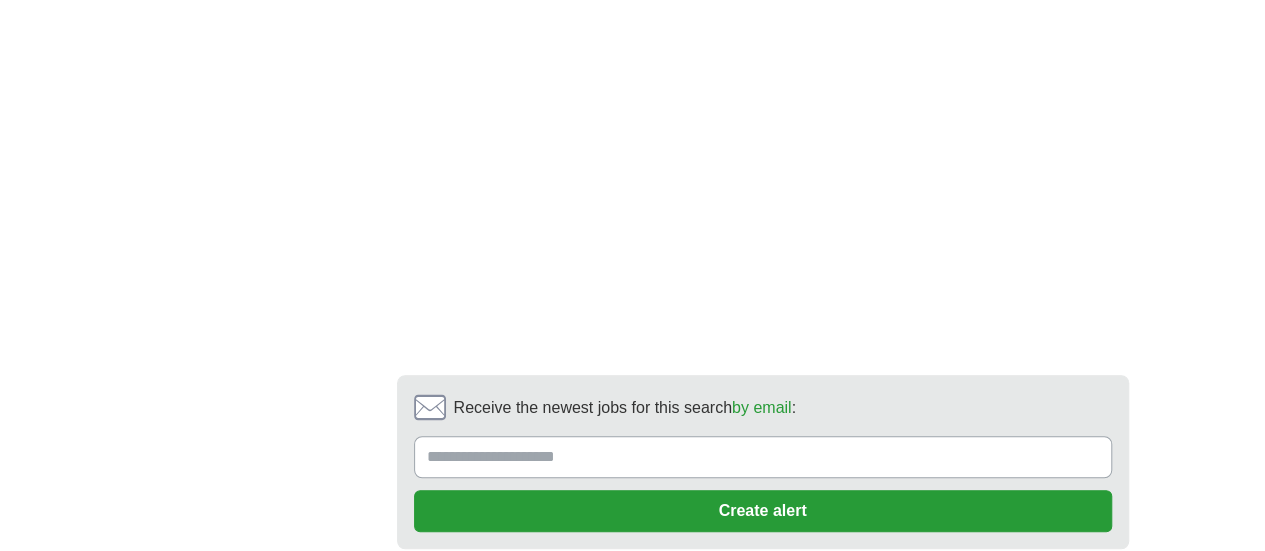 click on "2" at bounding box center [550, 615] 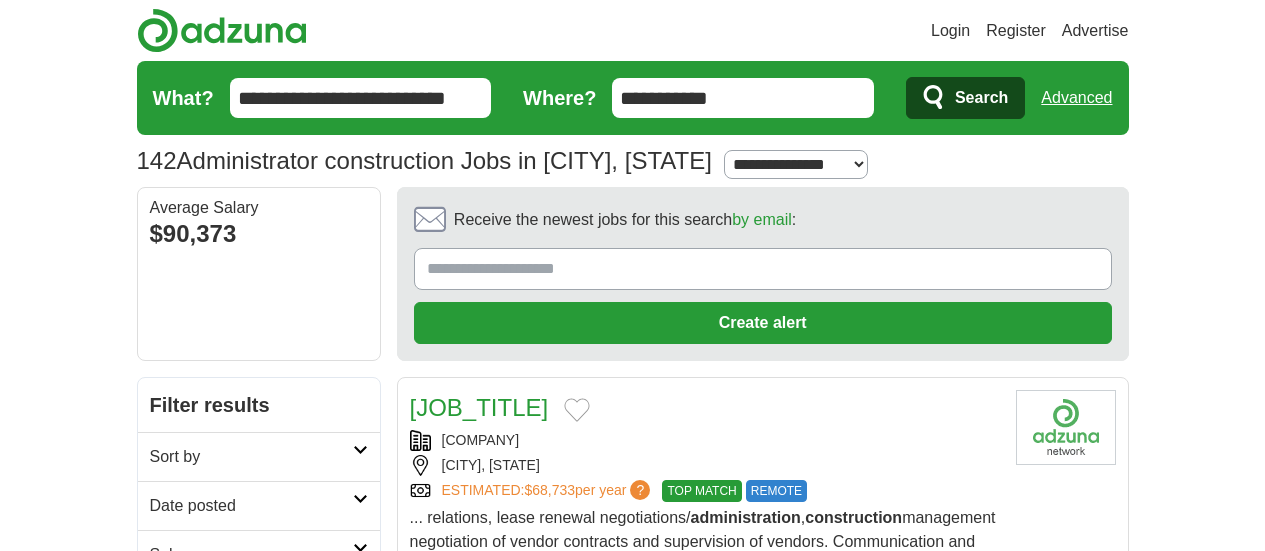 scroll, scrollTop: 0, scrollLeft: 0, axis: both 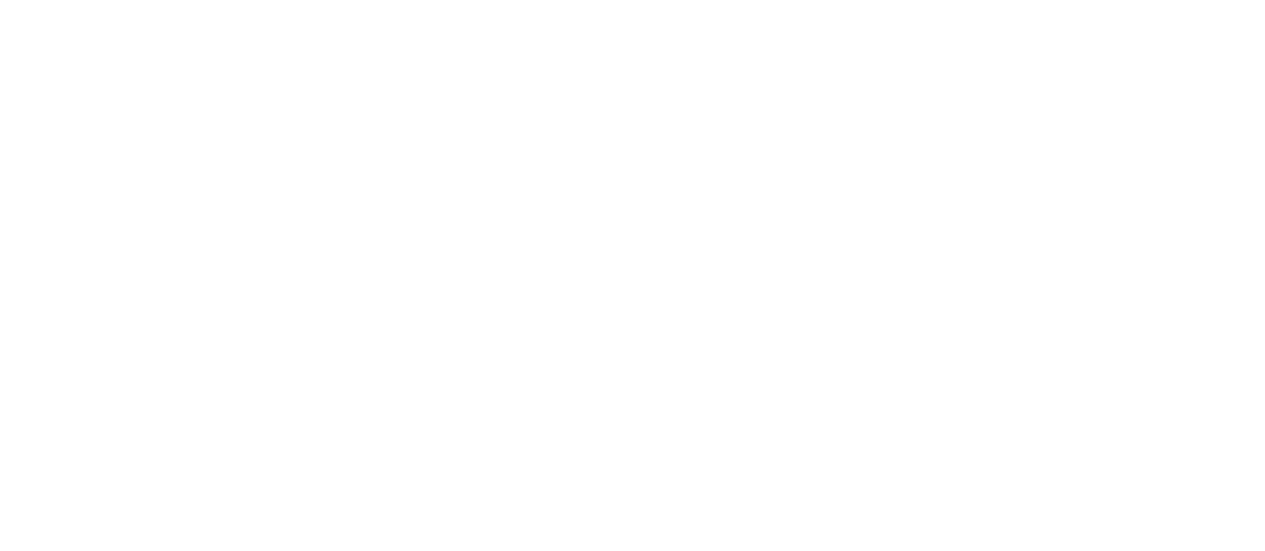 click on "3" at bounding box center (651, 865) 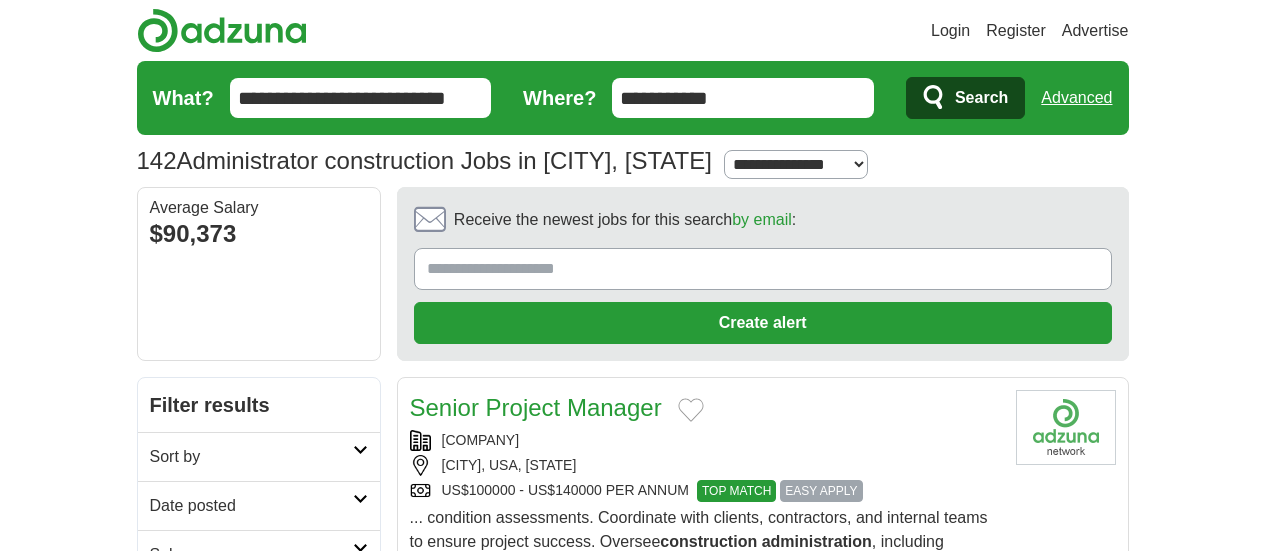 scroll, scrollTop: 0, scrollLeft: 0, axis: both 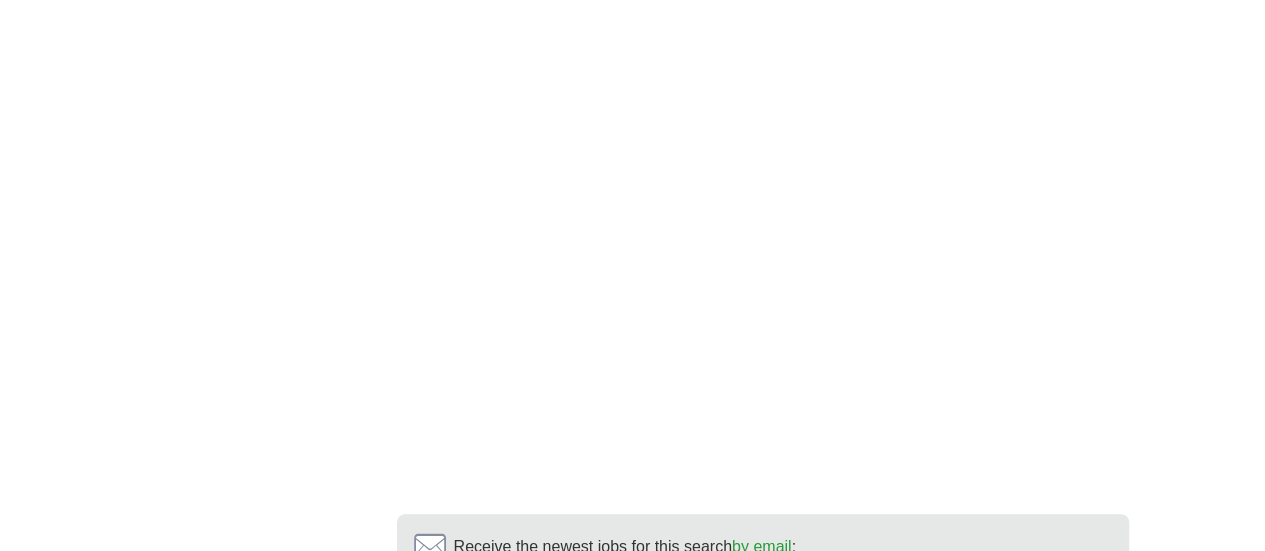 click on "4" at bounding box center (699, 754) 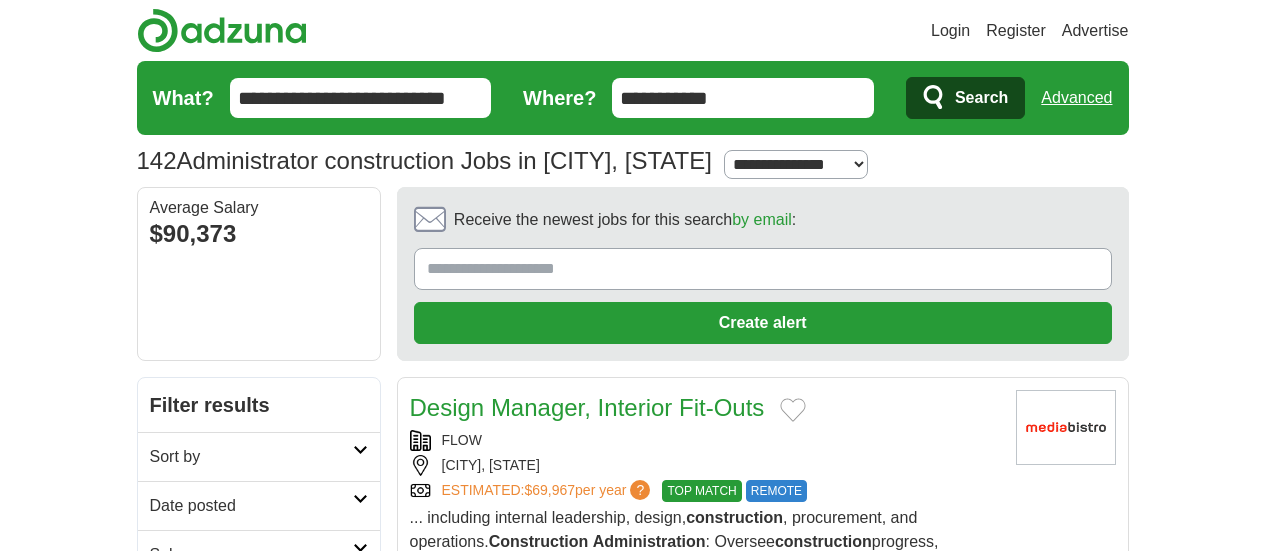 scroll, scrollTop: 0, scrollLeft: 0, axis: both 